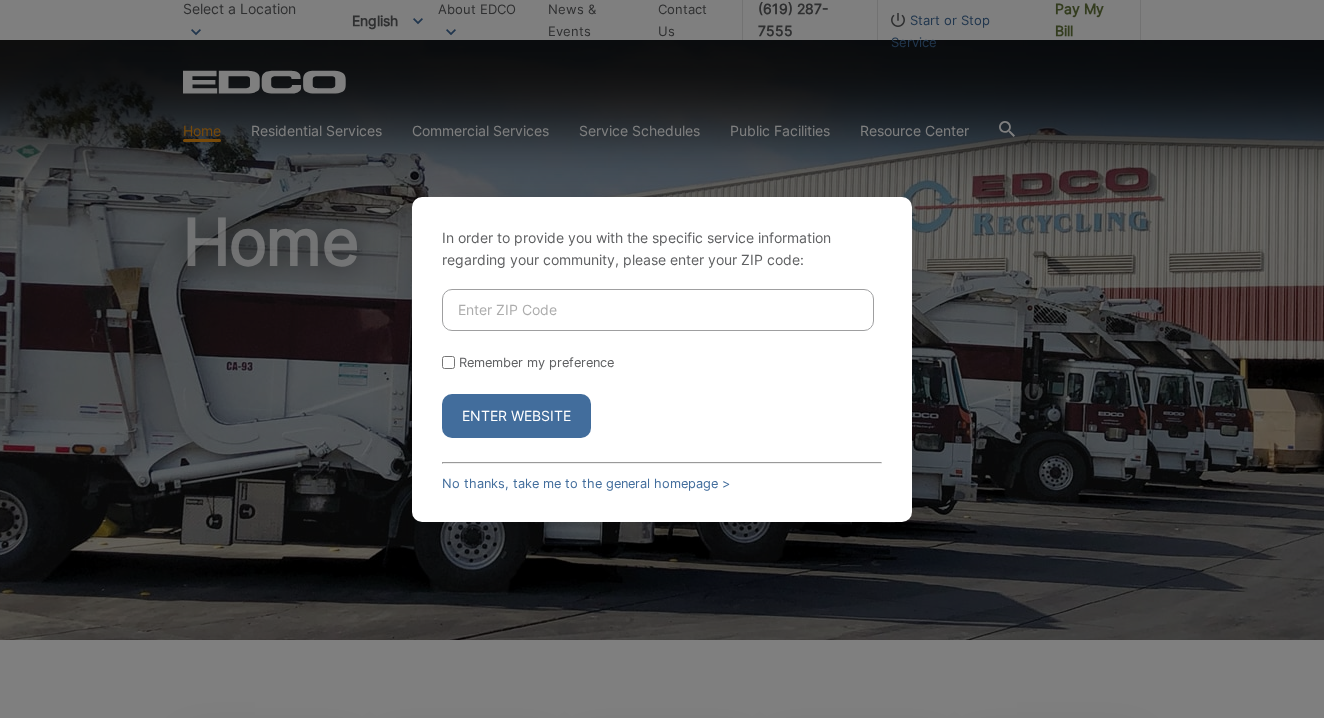scroll, scrollTop: 0, scrollLeft: 0, axis: both 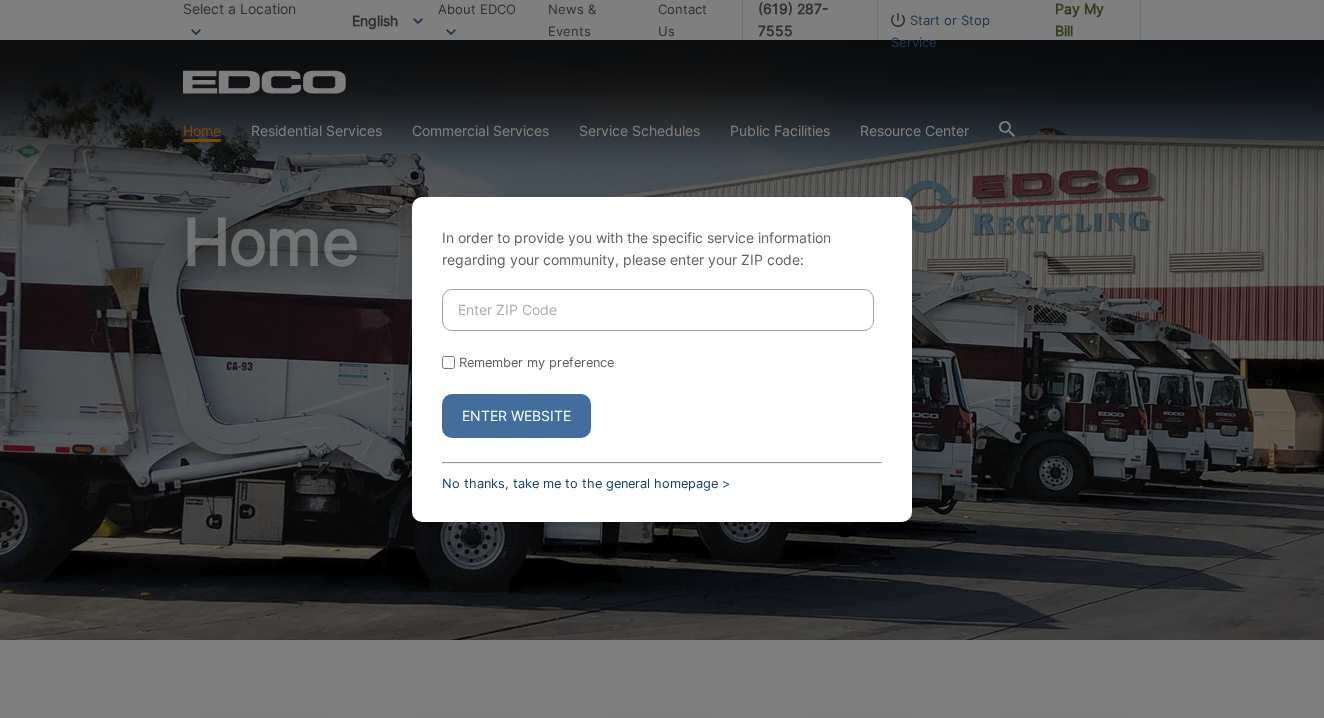click on "No thanks, take me to the general homepage >" at bounding box center (586, 483) 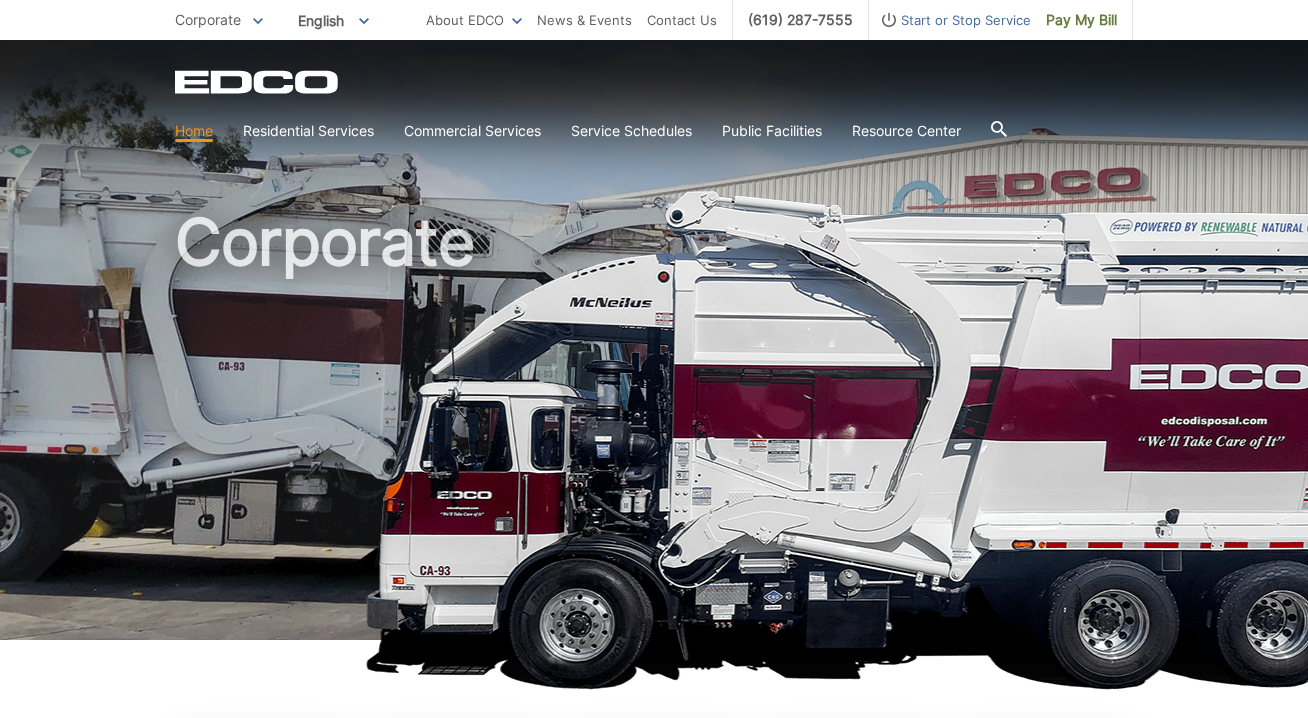 scroll, scrollTop: 0, scrollLeft: 0, axis: both 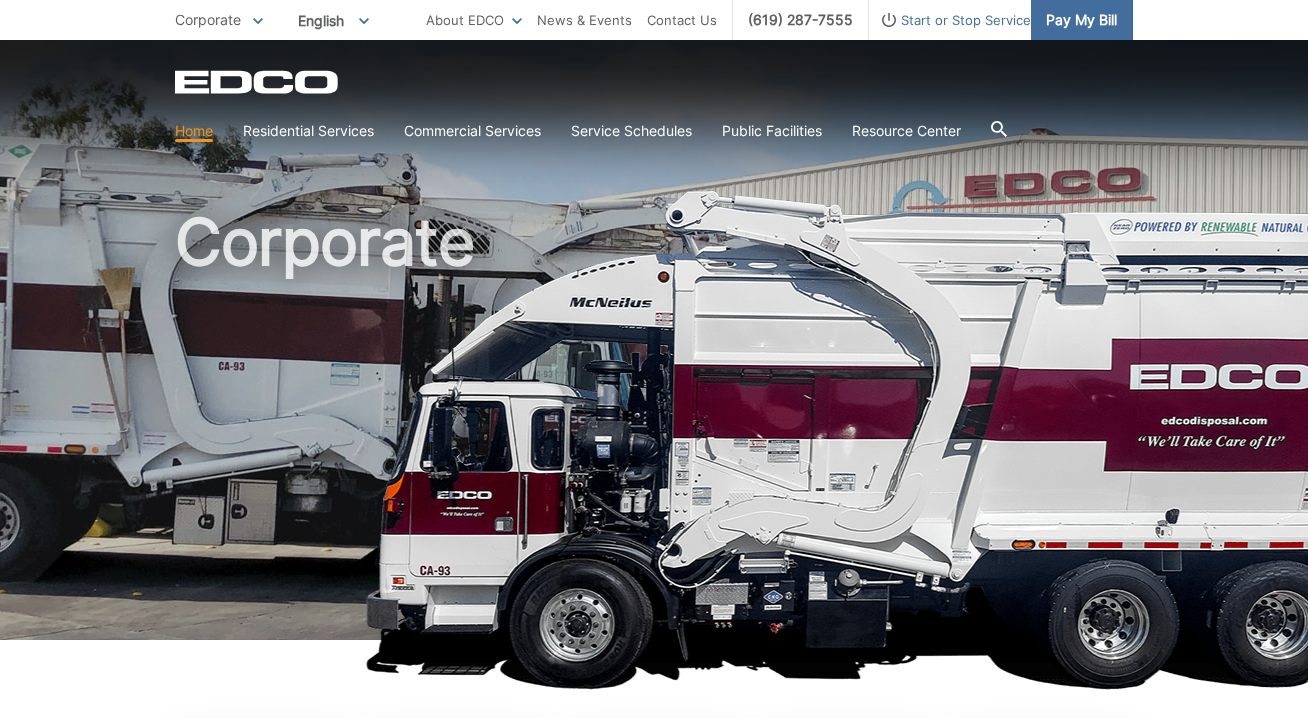 click on "Pay My Bill" at bounding box center (1081, 20) 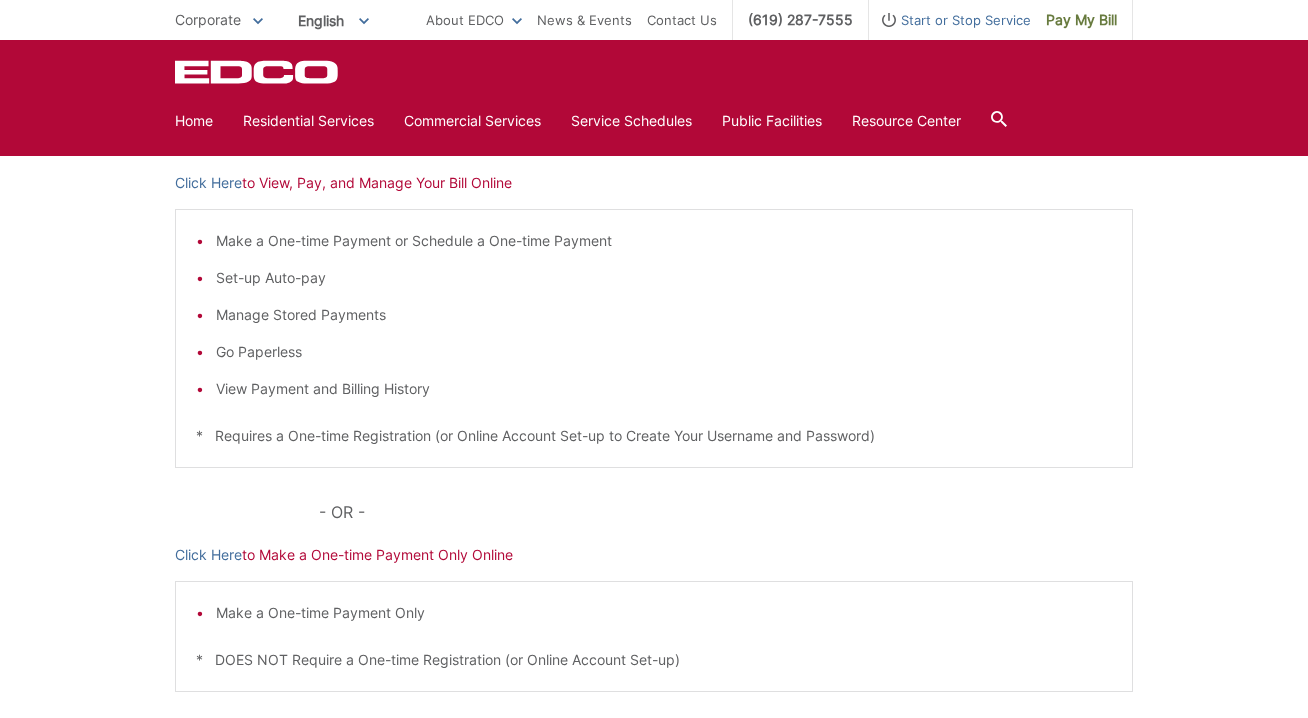 scroll, scrollTop: 300, scrollLeft: 0, axis: vertical 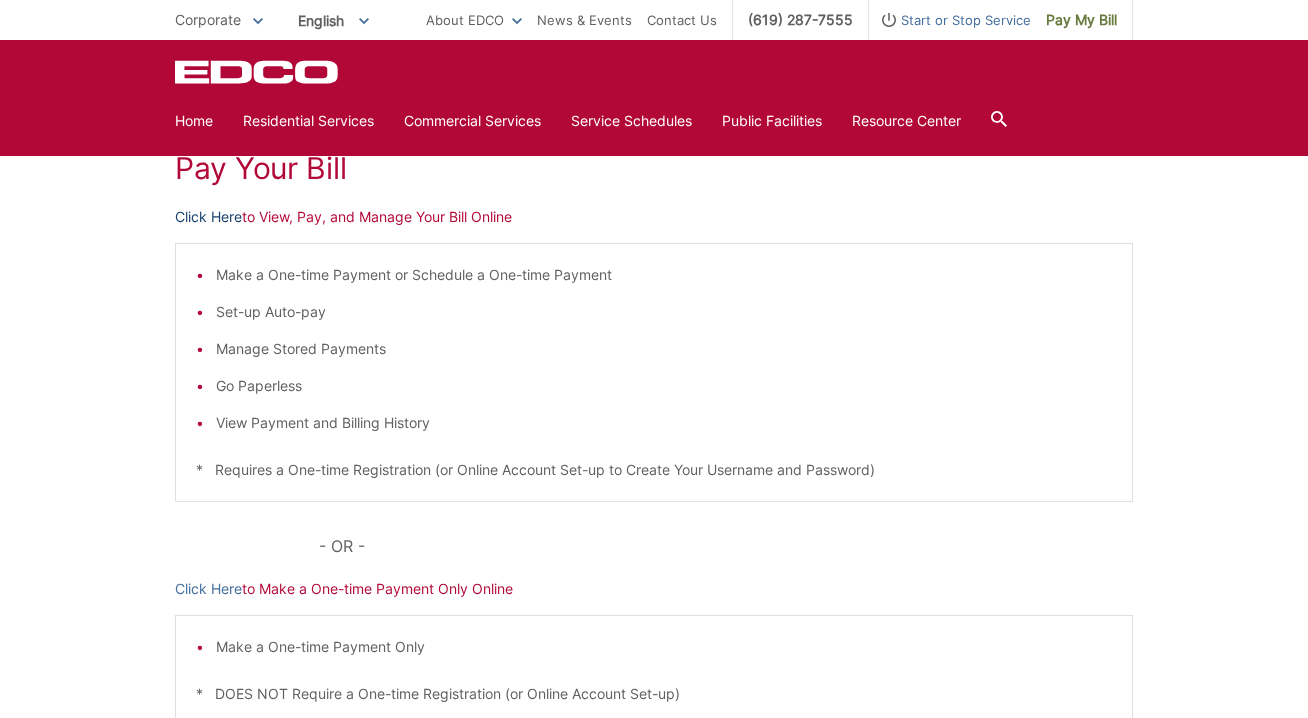 click on "Click Here" at bounding box center (208, 217) 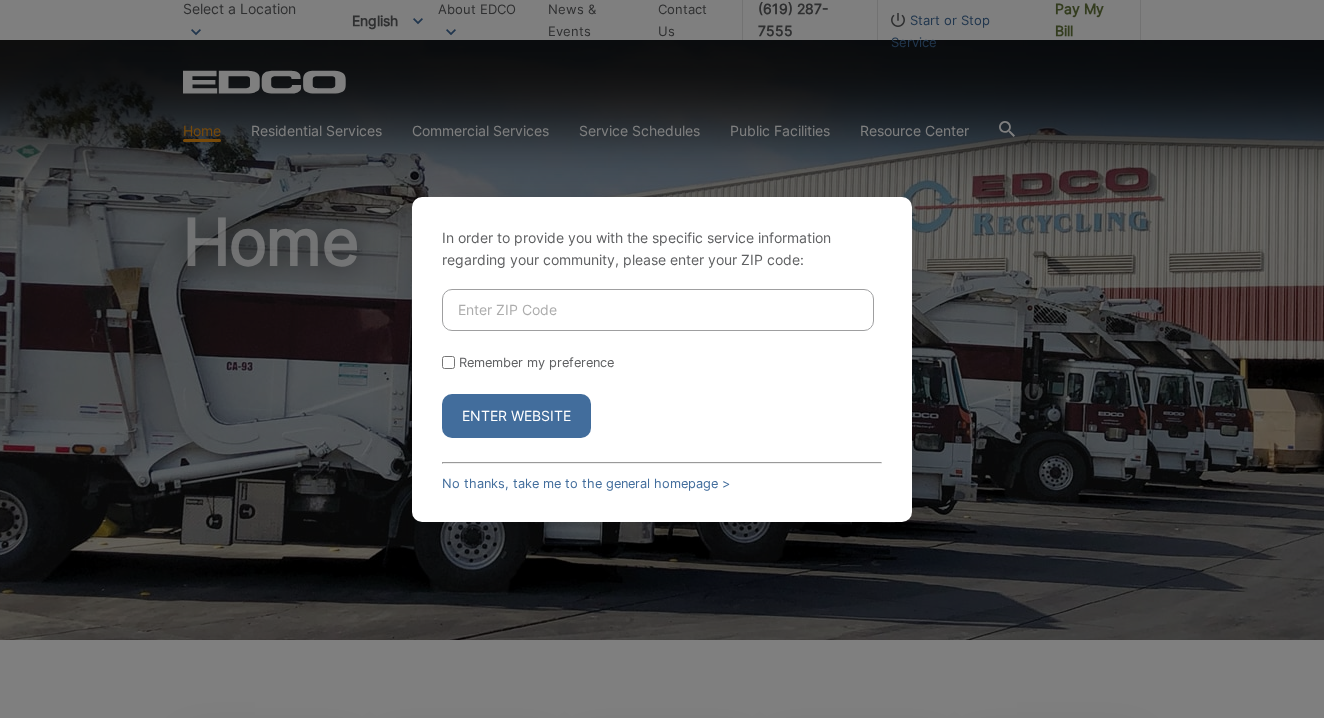 scroll, scrollTop: 0, scrollLeft: 0, axis: both 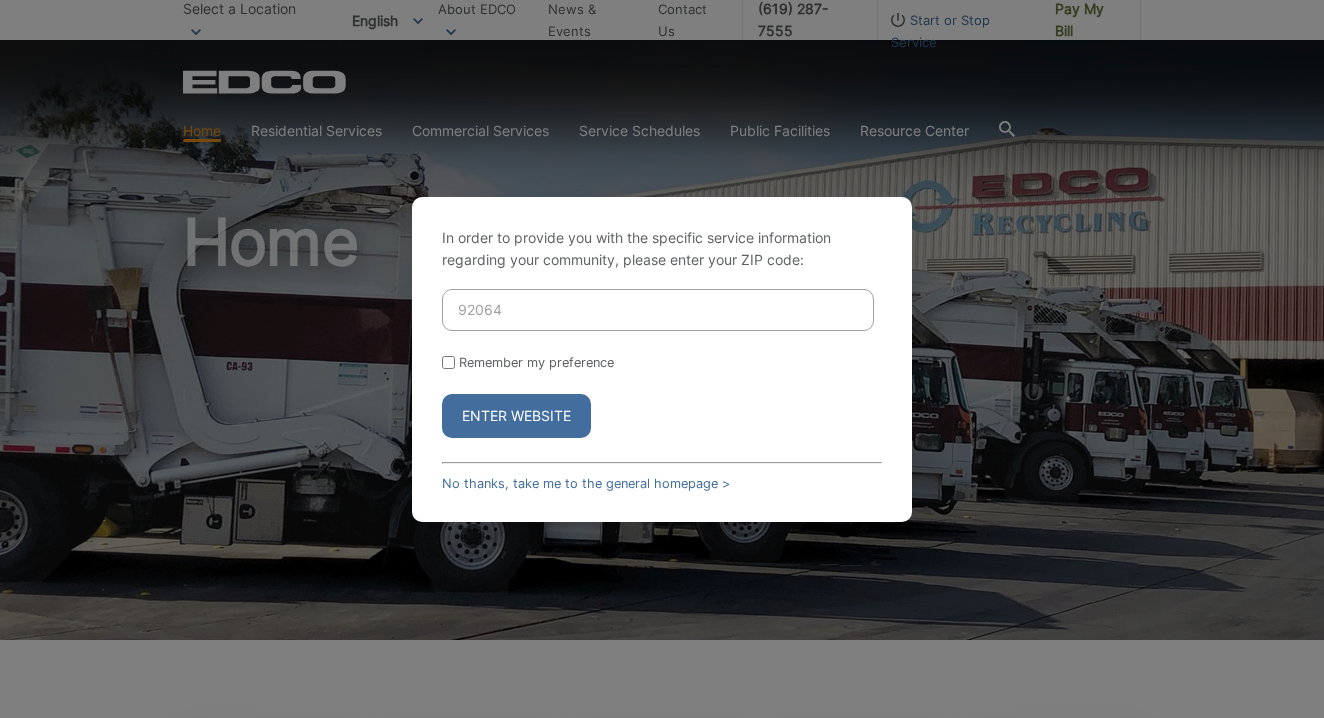 type on "92064" 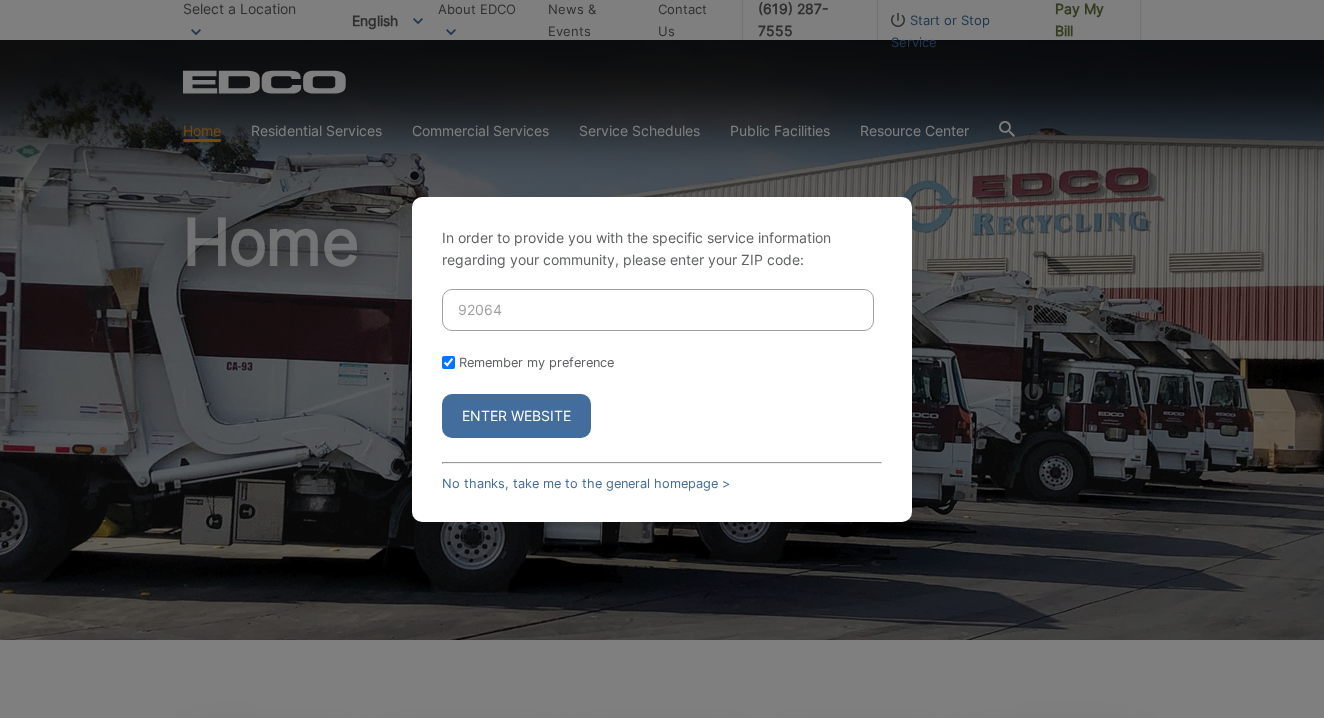 checkbox on "true" 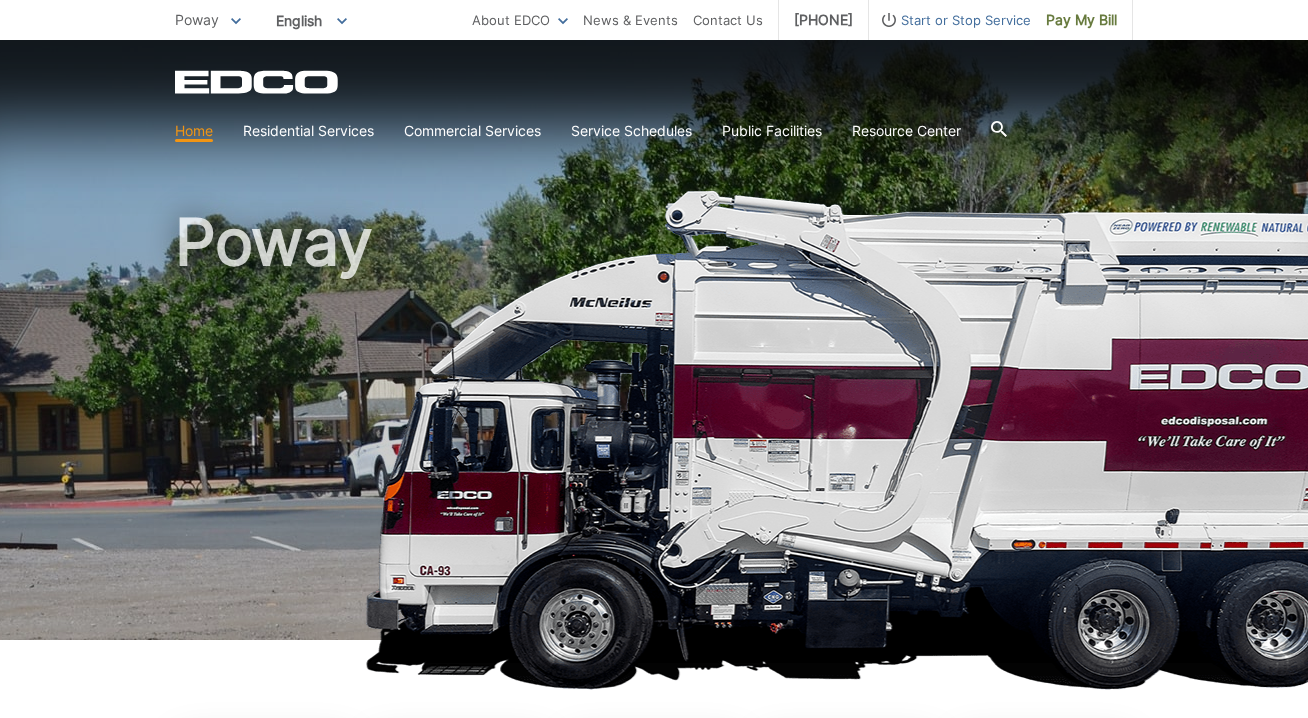 scroll, scrollTop: 400, scrollLeft: 0, axis: vertical 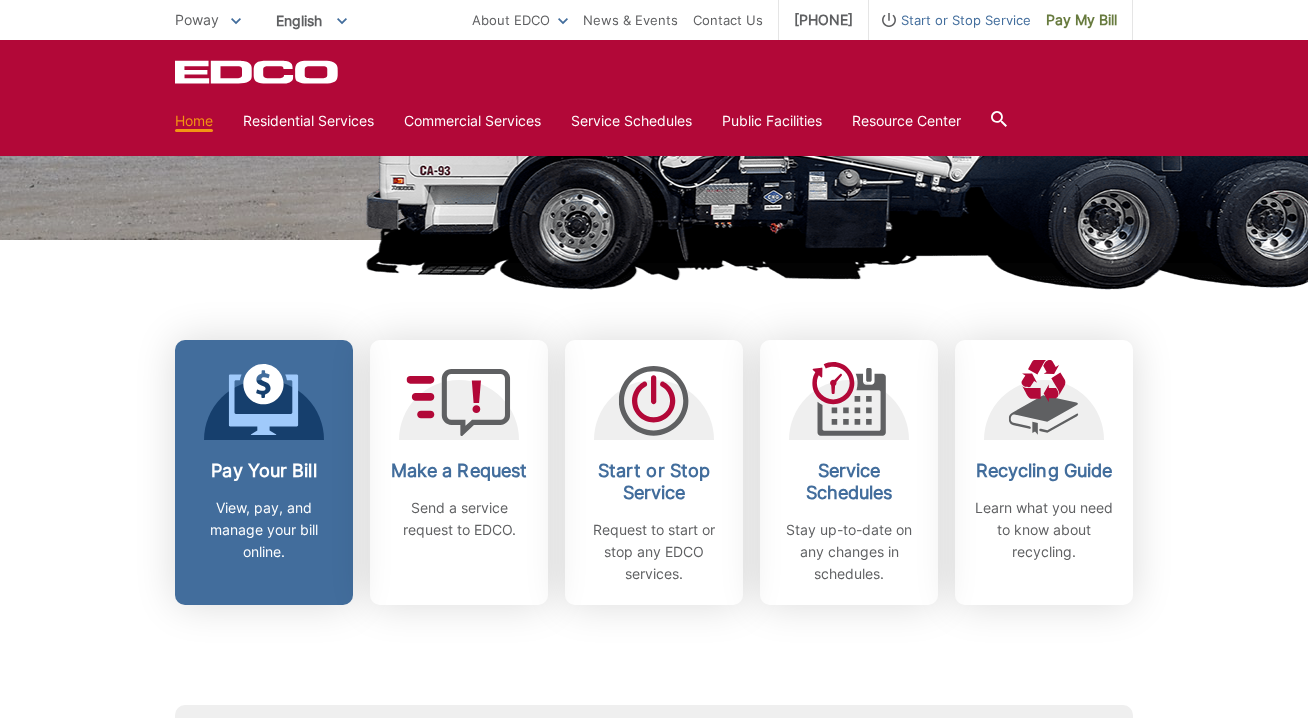 click on "Pay Your Bill
View, pay, and manage your bill online." at bounding box center [264, 511] 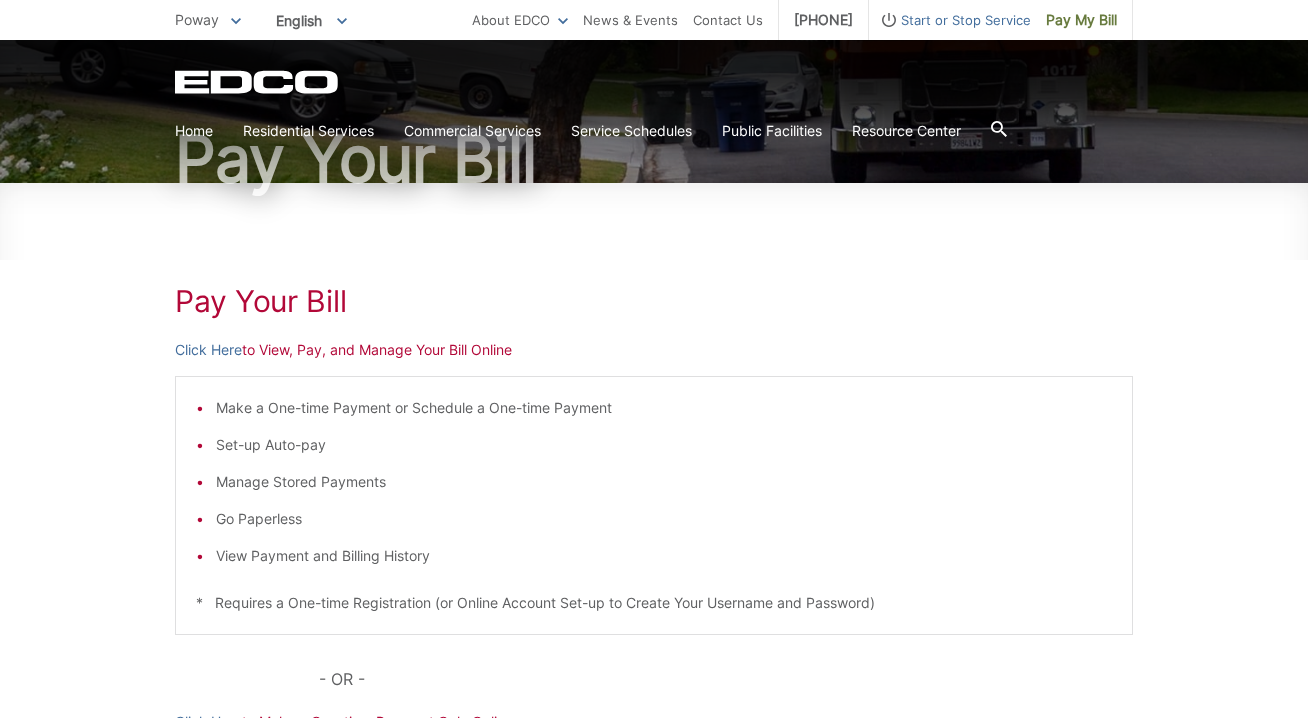 scroll, scrollTop: 300, scrollLeft: 0, axis: vertical 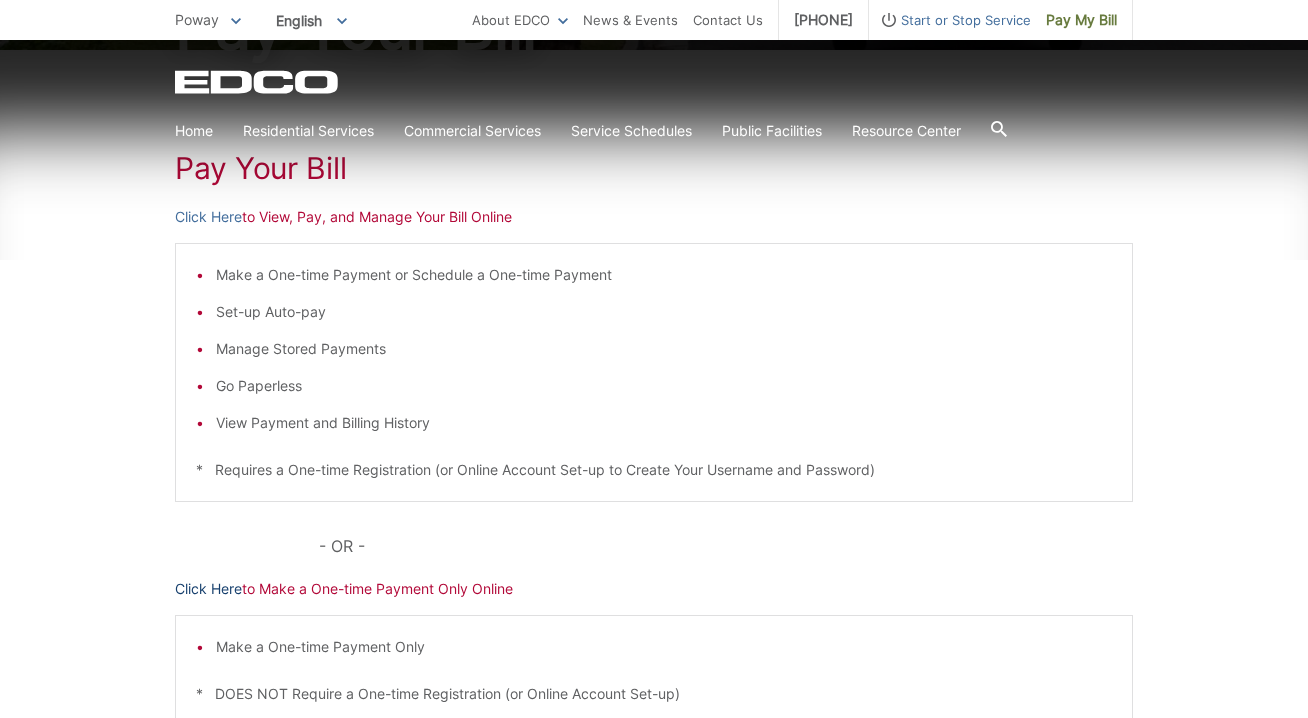 click on "Click Here" at bounding box center [208, 589] 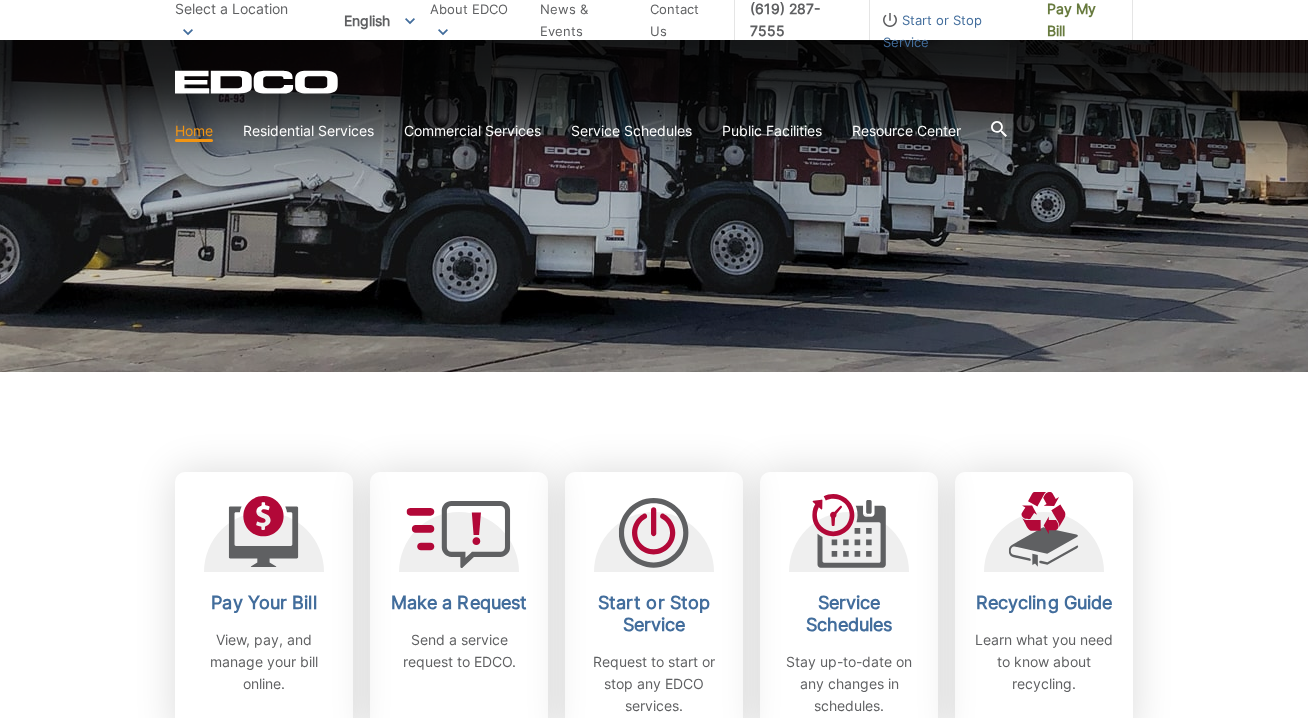 scroll, scrollTop: 900, scrollLeft: 0, axis: vertical 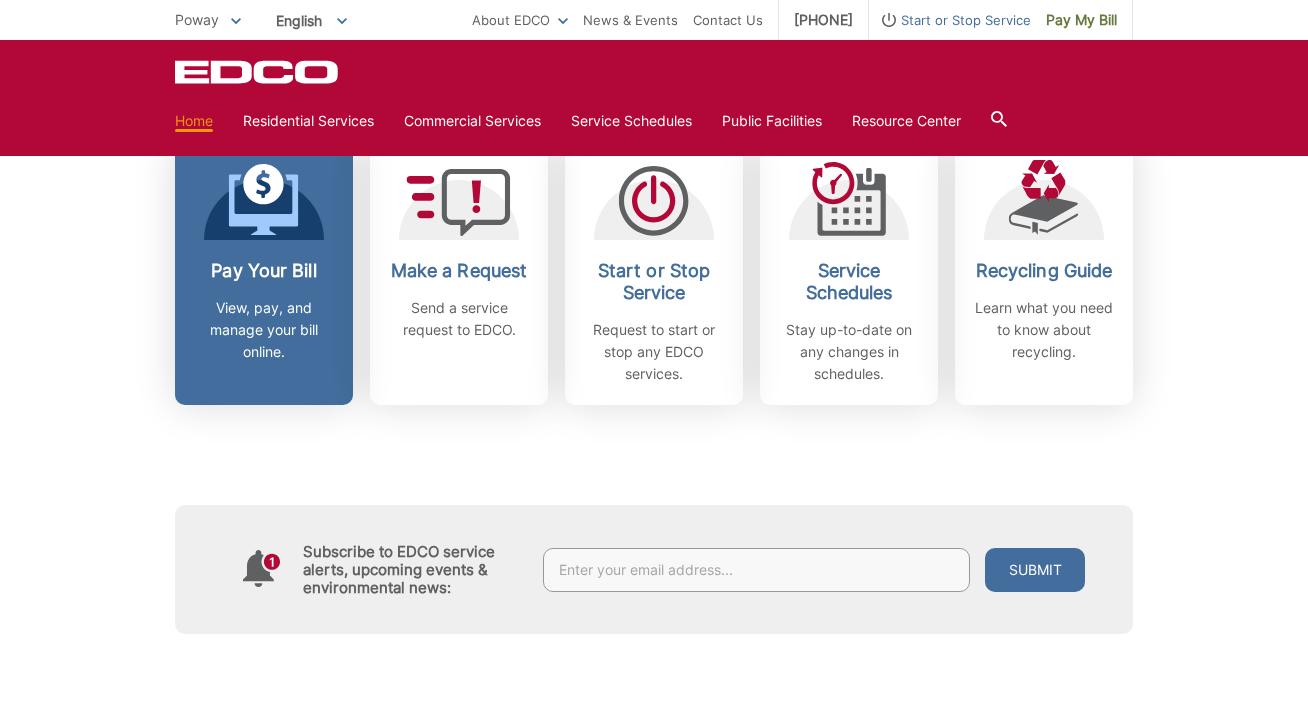 click on "View, pay, and manage your bill online." at bounding box center [264, 330] 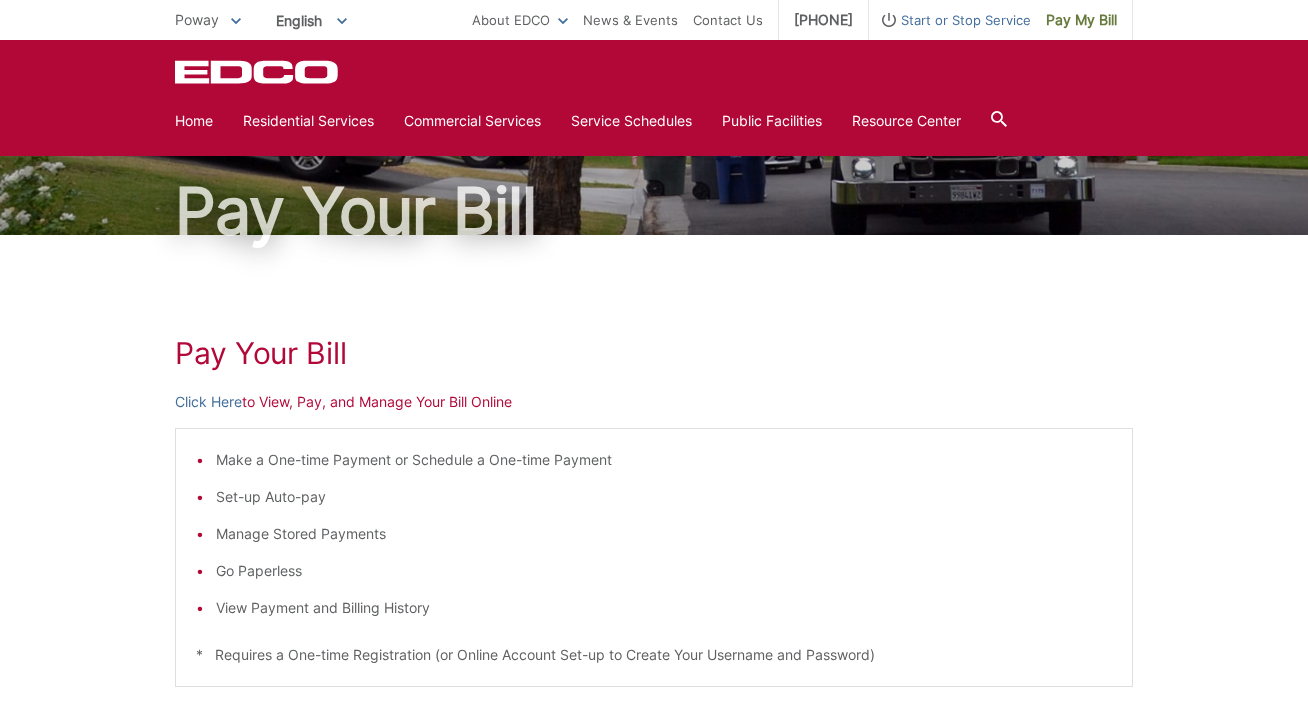 scroll, scrollTop: 0, scrollLeft: 0, axis: both 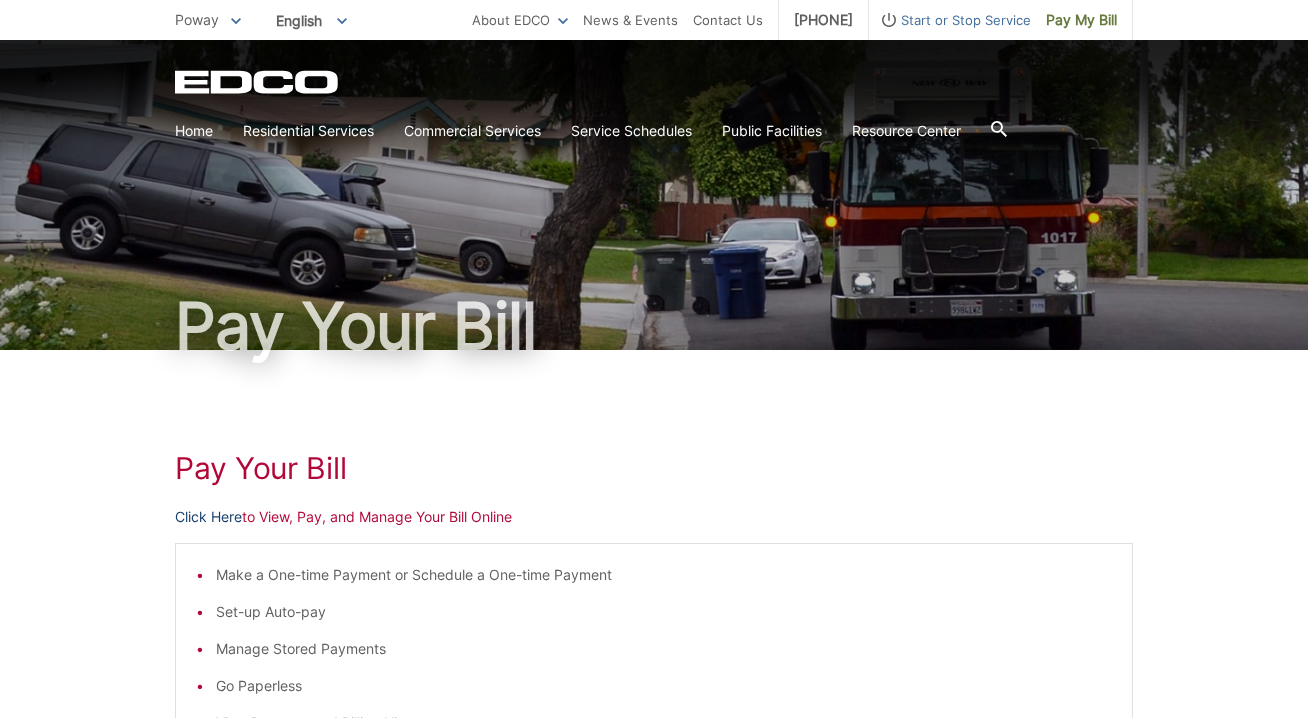 click on "Click Here" at bounding box center [208, 517] 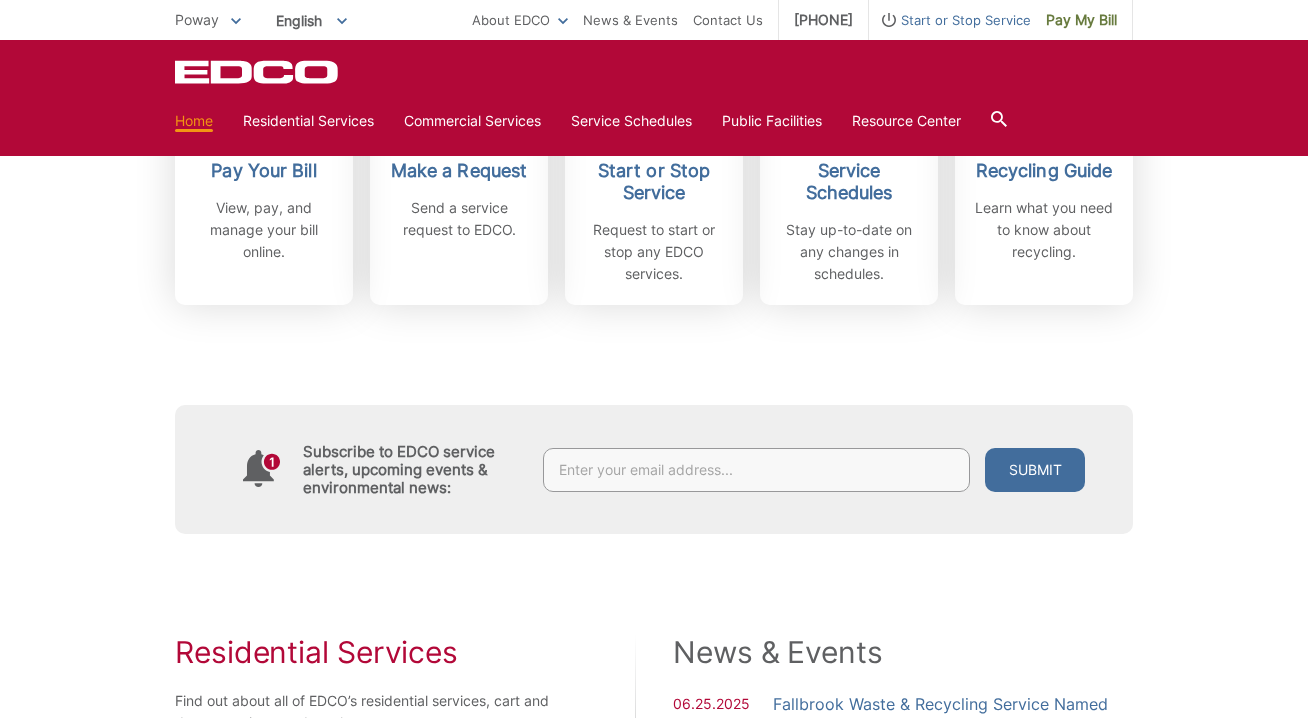 scroll, scrollTop: 400, scrollLeft: 0, axis: vertical 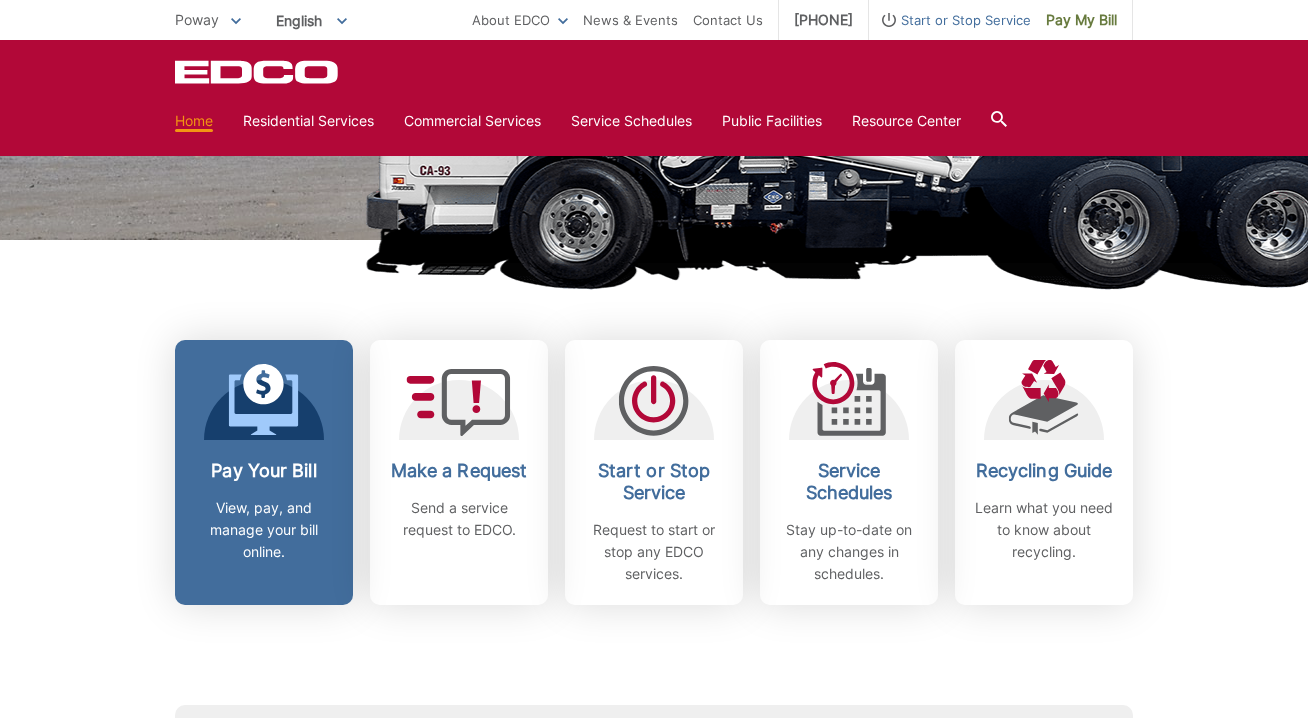 click on "View, pay, and manage your bill online." at bounding box center (264, 530) 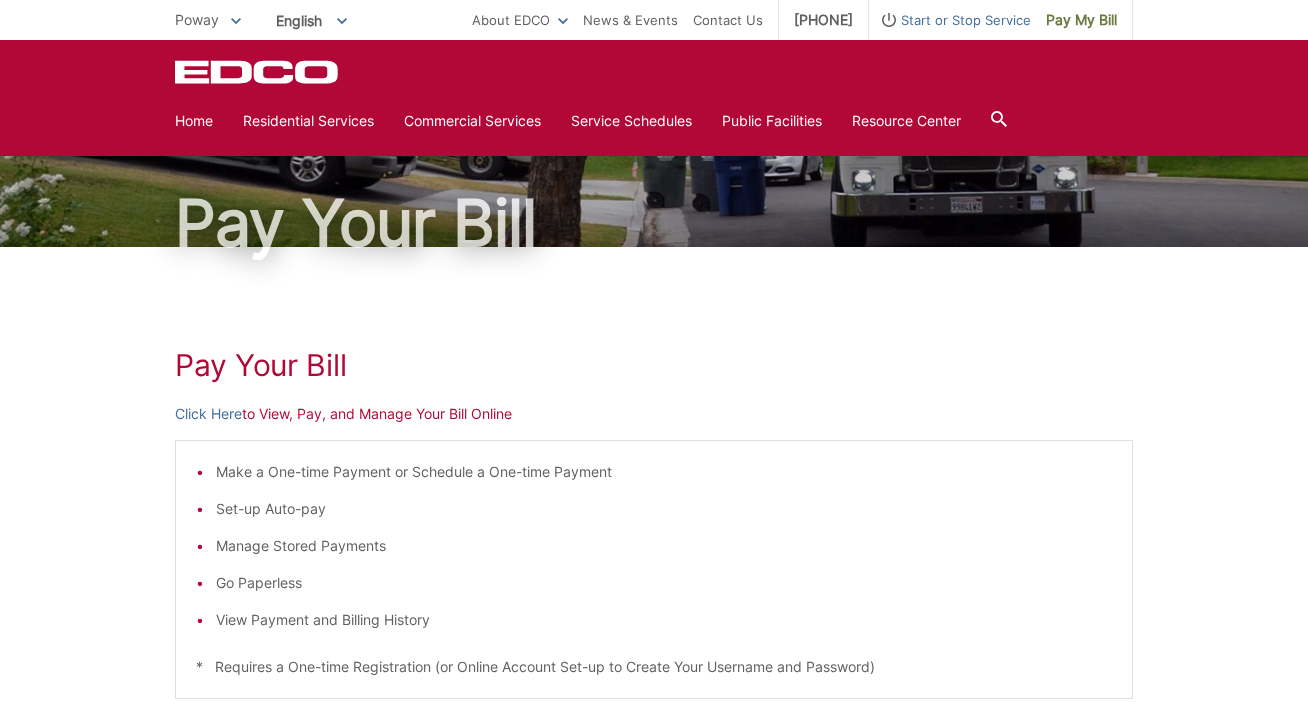 scroll, scrollTop: 0, scrollLeft: 0, axis: both 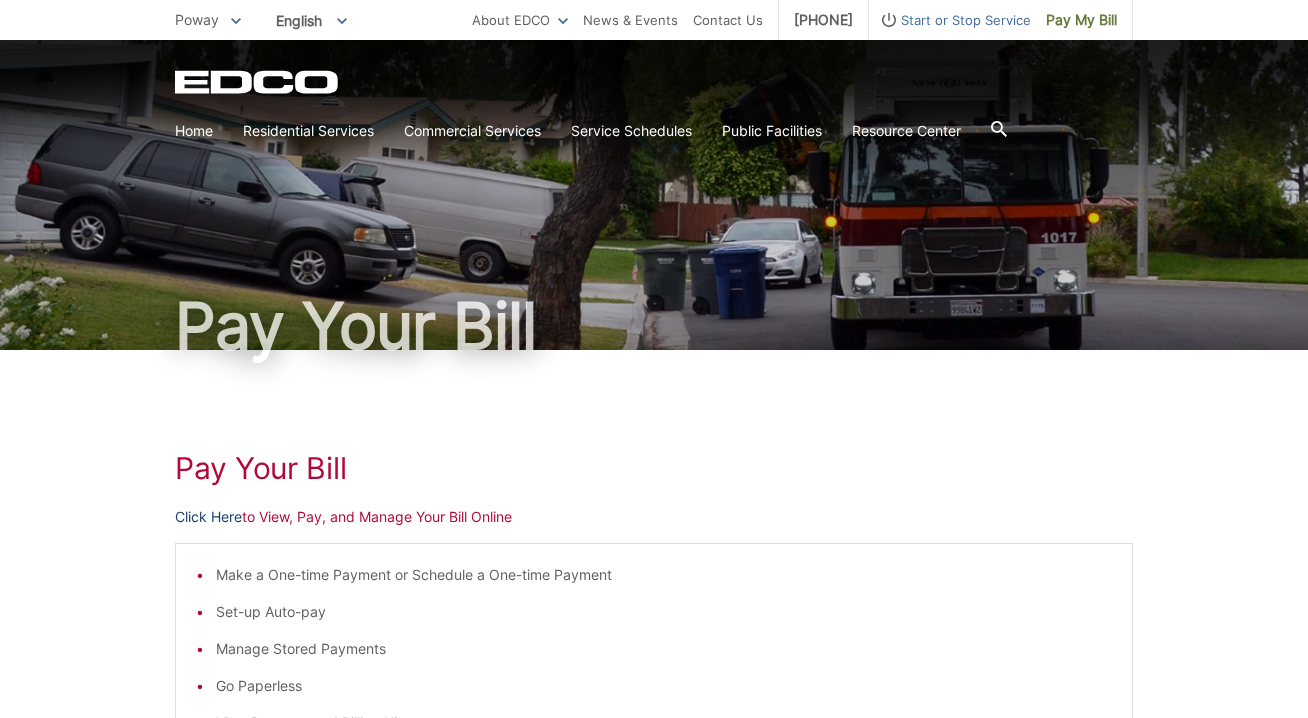 click on "Click Here" at bounding box center [208, 517] 